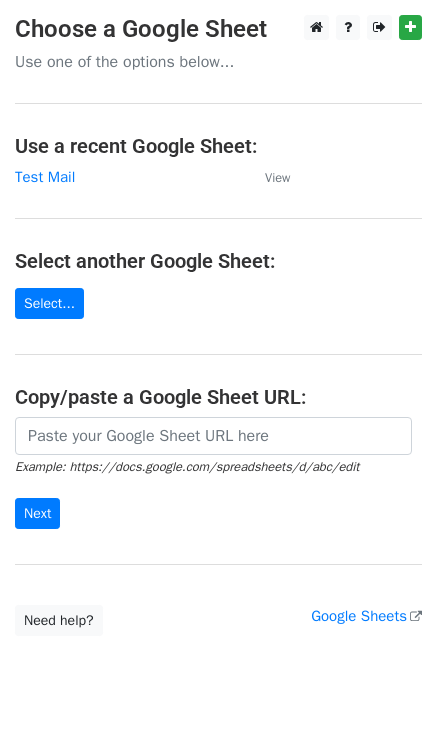 scroll, scrollTop: 0, scrollLeft: 0, axis: both 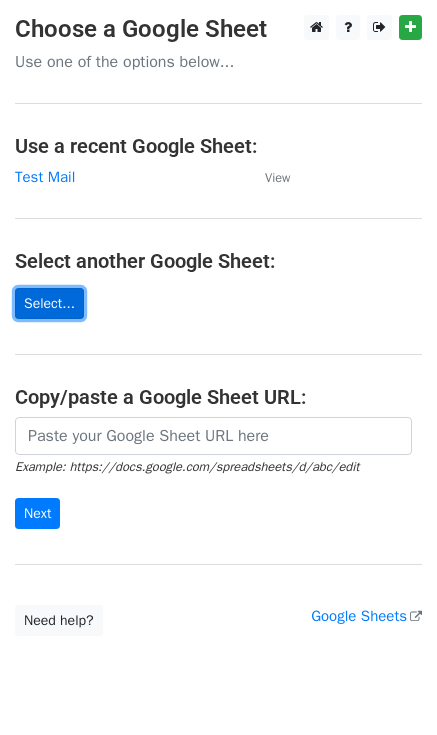 click on "Select..." at bounding box center (49, 303) 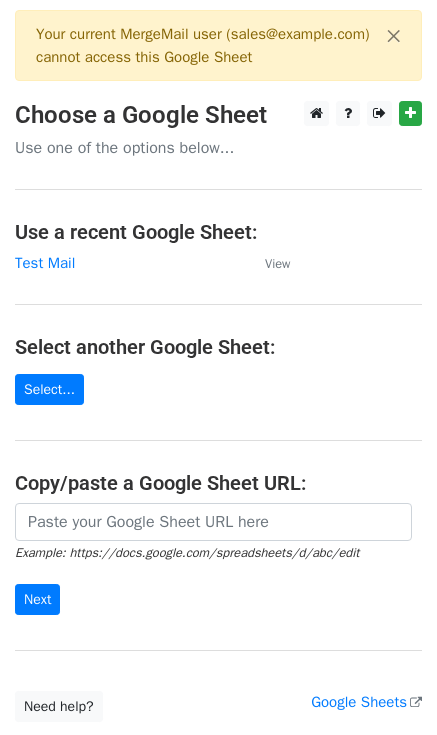 scroll, scrollTop: 0, scrollLeft: 0, axis: both 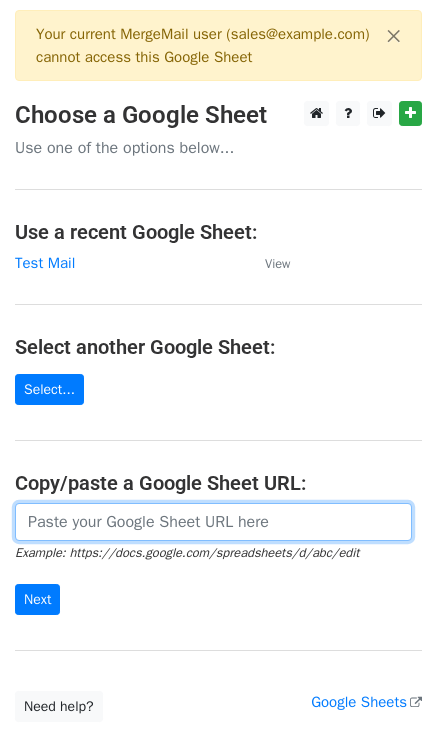 click at bounding box center (213, 522) 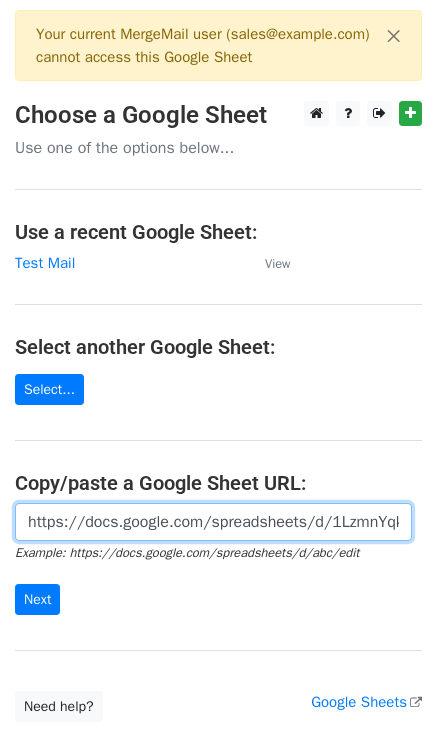 scroll, scrollTop: 0, scrollLeft: 434, axis: horizontal 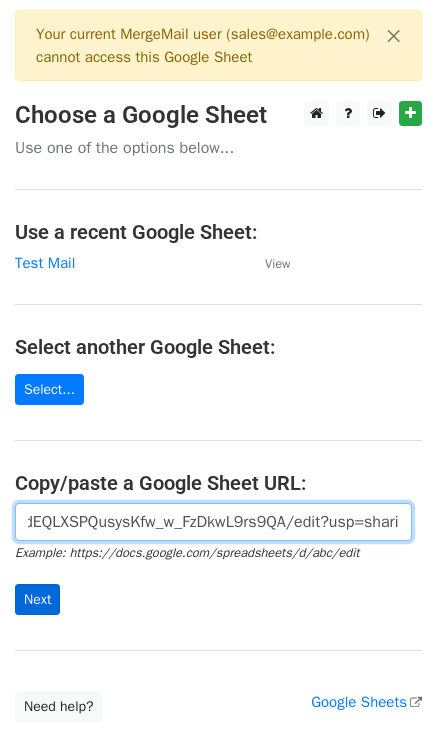 type on "https://docs.google.com/spreadsheets/d/1LzmnYqkE0wF7_dEQLXSPQusysKfw_w_FzDkwL9rs9QA/edit?usp=sharing" 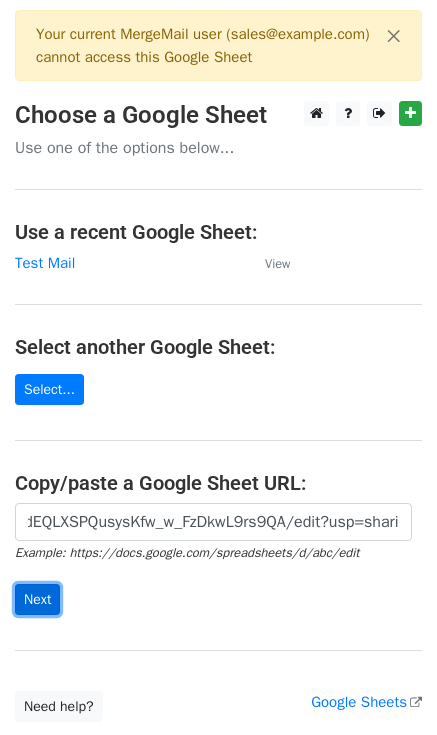 click on "Next" at bounding box center [37, 599] 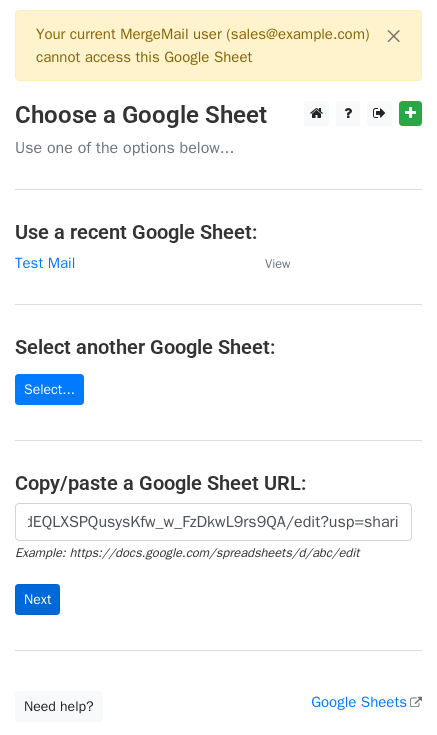 scroll, scrollTop: 0, scrollLeft: 0, axis: both 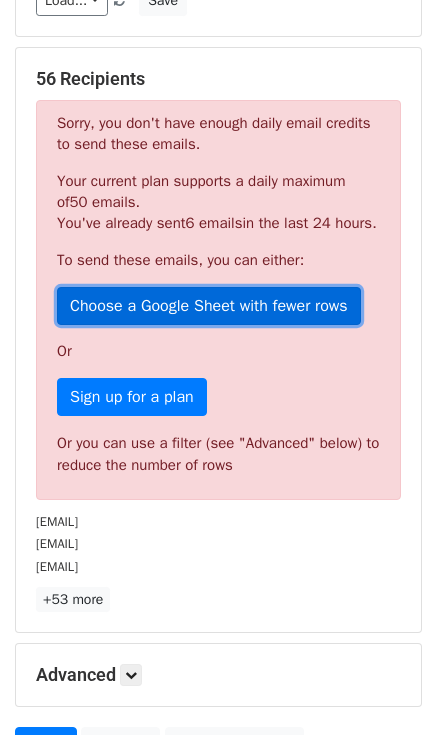 click on "Choose a Google Sheet with fewer rows" at bounding box center (209, 306) 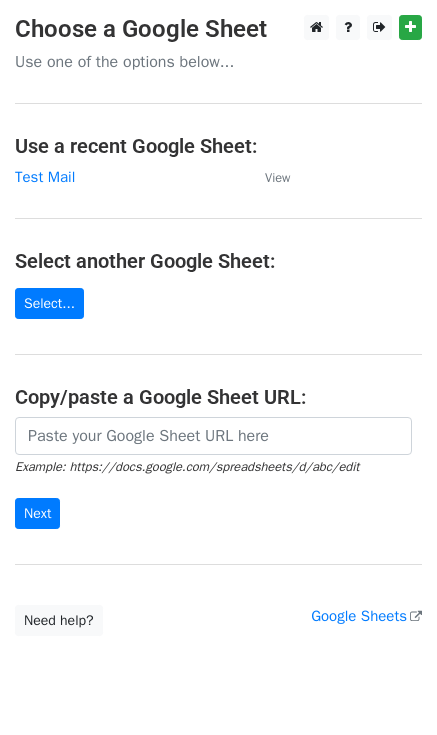 scroll, scrollTop: 0, scrollLeft: 0, axis: both 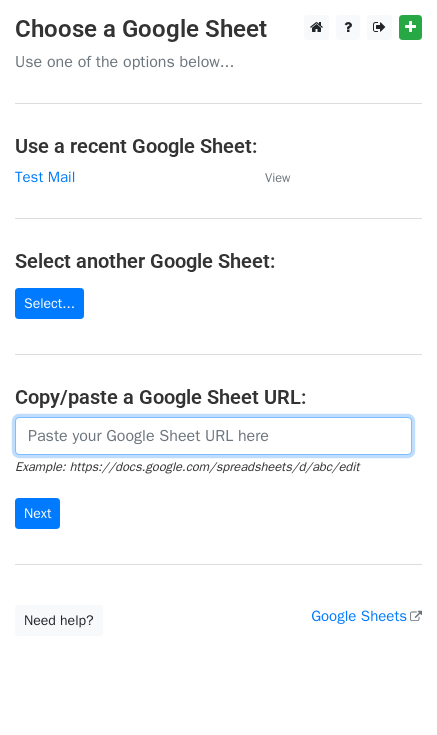 click at bounding box center (213, 436) 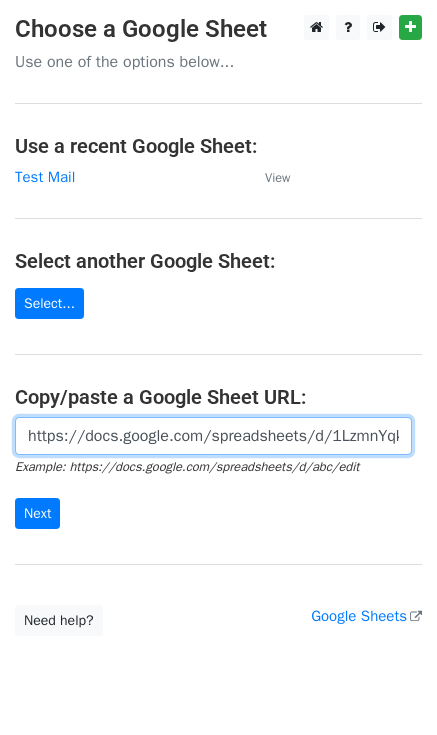 scroll, scrollTop: 0, scrollLeft: 434, axis: horizontal 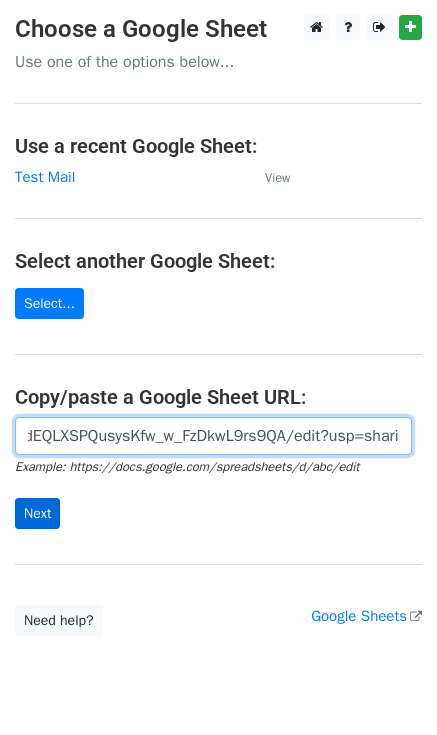type on "https://docs.google.com/spreadsheets/d/1LzmnYqkE0wF7_dEQLXSPQusysKfw_w_FzDkwL9rs9QA/edit?usp=sharing" 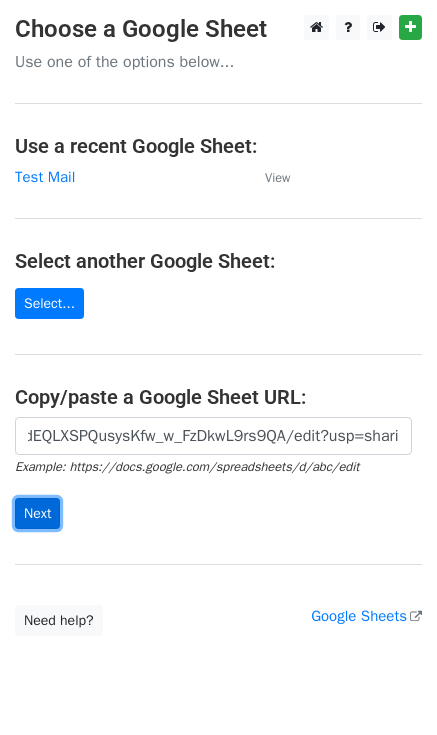 click on "Next" at bounding box center [37, 513] 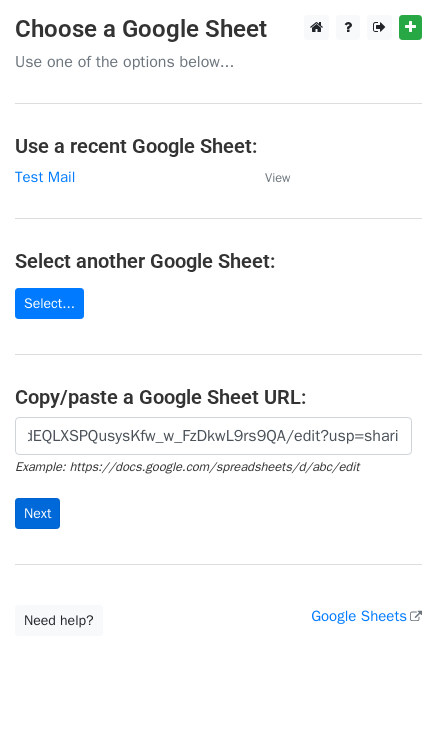 scroll, scrollTop: 0, scrollLeft: 0, axis: both 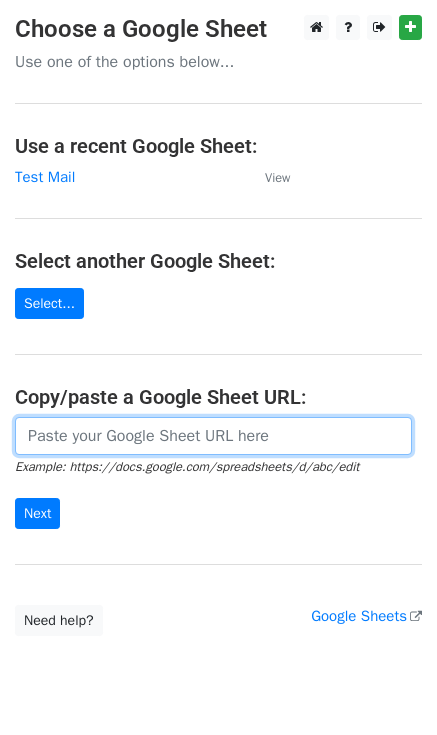 click at bounding box center [213, 436] 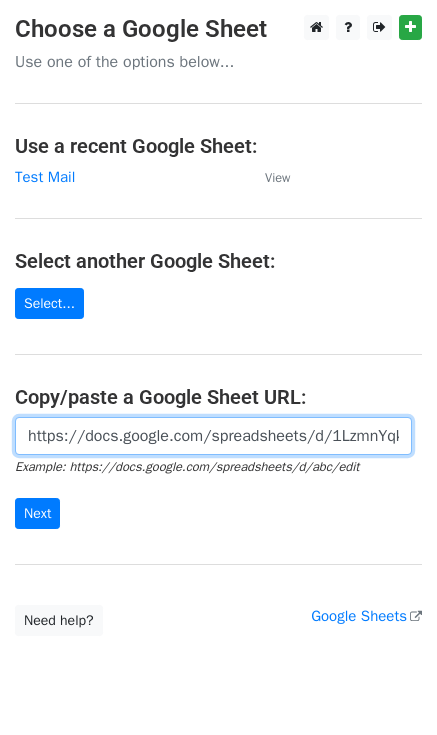 scroll, scrollTop: 0, scrollLeft: 434, axis: horizontal 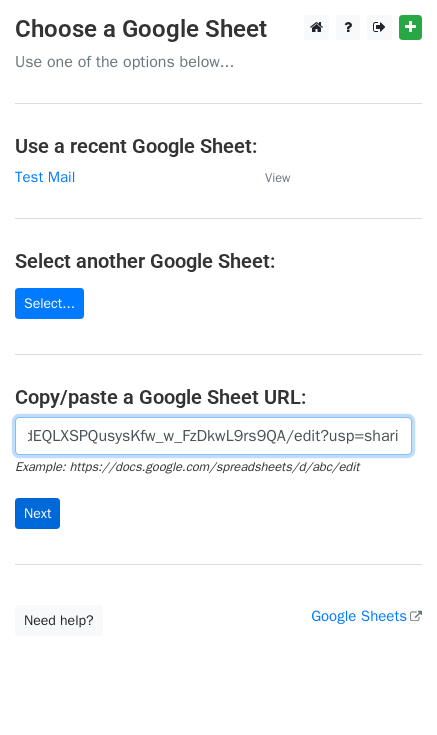 type on "https://docs.google.com/spreadsheets/d/1LzmnYqkE0wF7_dEQLXSPQusysKfw_w_FzDkwL9rs9QA/edit?usp=sharing" 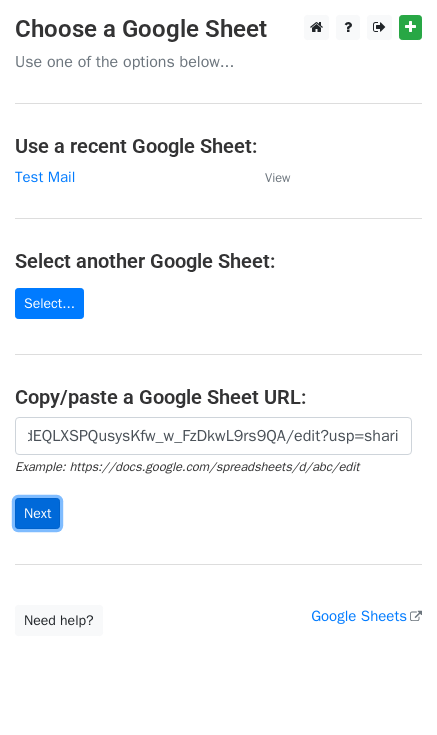 click on "Next" at bounding box center (37, 513) 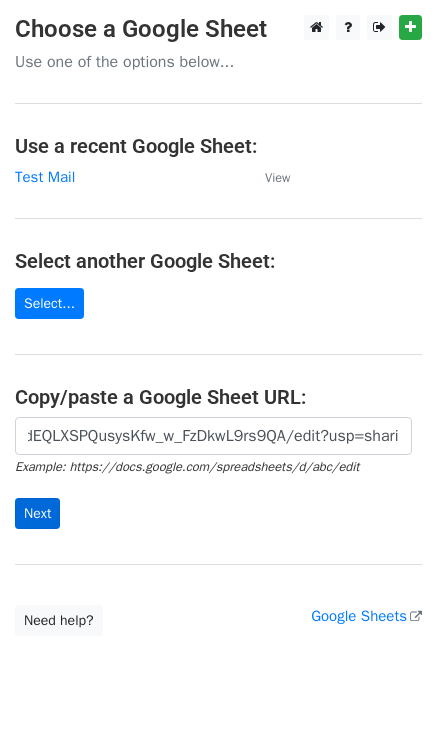 scroll, scrollTop: 0, scrollLeft: 0, axis: both 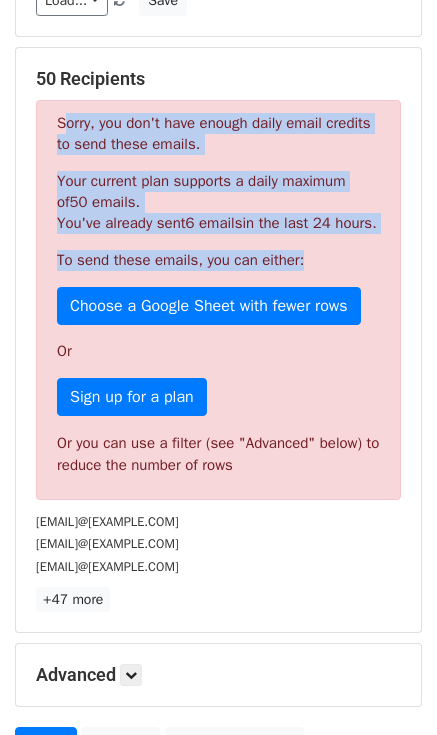 drag, startPoint x: 52, startPoint y: 447, endPoint x: 346, endPoint y: 257, distance: 350.05142 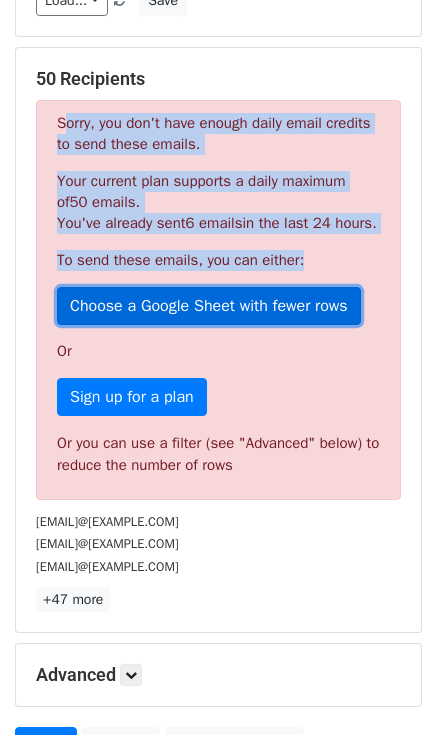 click on "Choose a Google Sheet with fewer rows" at bounding box center (209, 306) 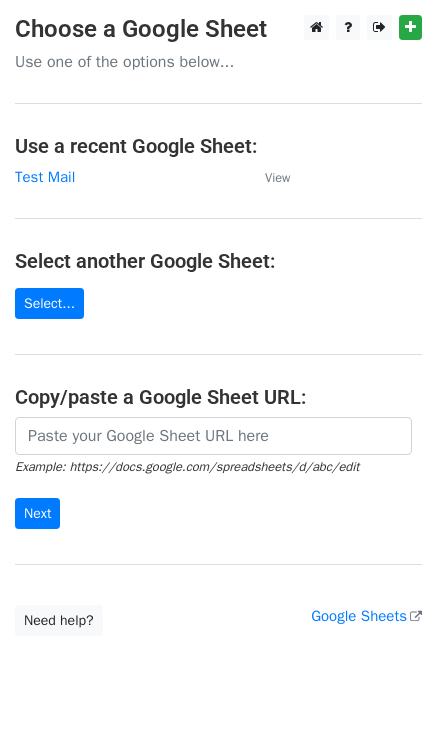 scroll, scrollTop: 0, scrollLeft: 0, axis: both 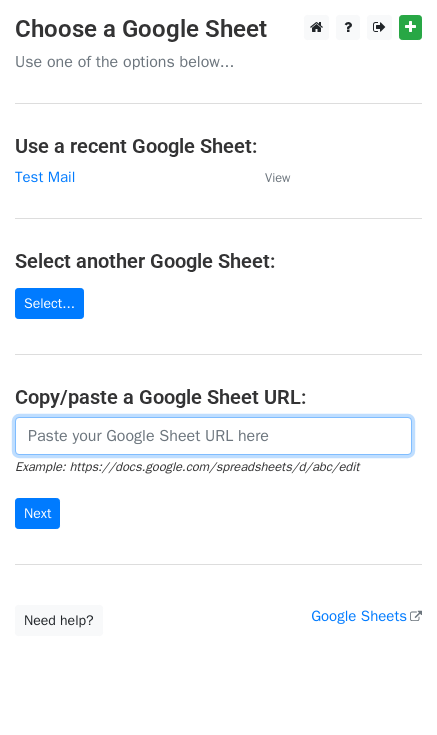 click at bounding box center [213, 436] 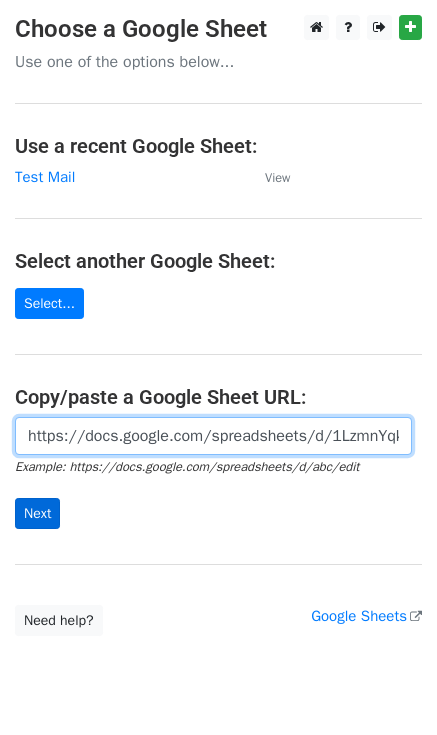 scroll, scrollTop: 0, scrollLeft: 434, axis: horizontal 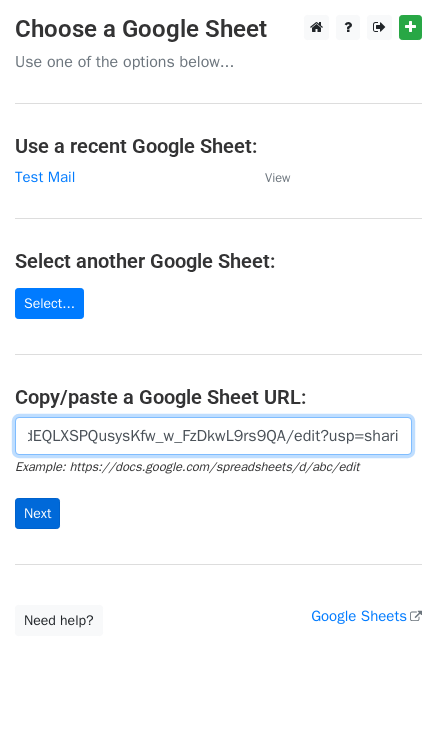 type on "https://docs.google.com/spreadsheets/d/1LzmnYqkE0wF7_dEQLXSPQusysKfw_w_FzDkwL9rs9QA/edit?usp=sharing" 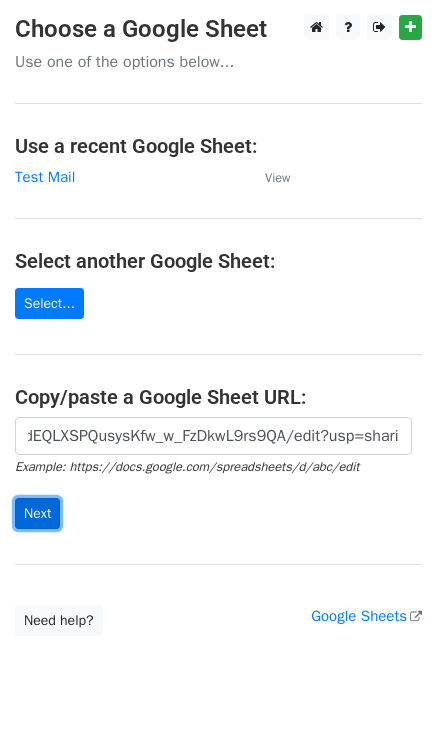 click on "Next" at bounding box center [37, 513] 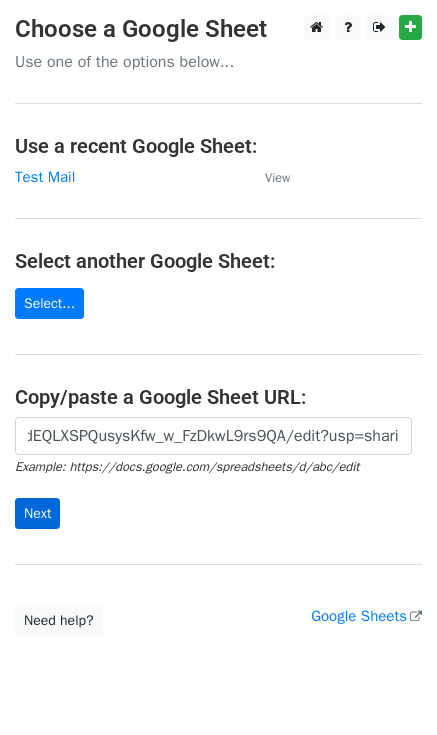 scroll, scrollTop: 0, scrollLeft: 0, axis: both 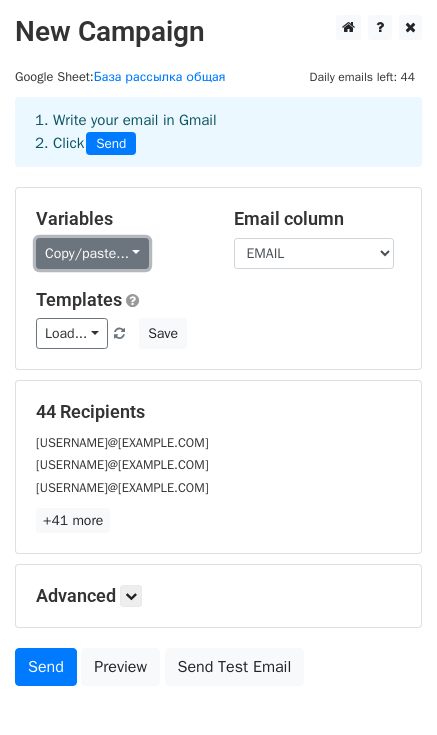click on "Copy/paste..." at bounding box center [92, 253] 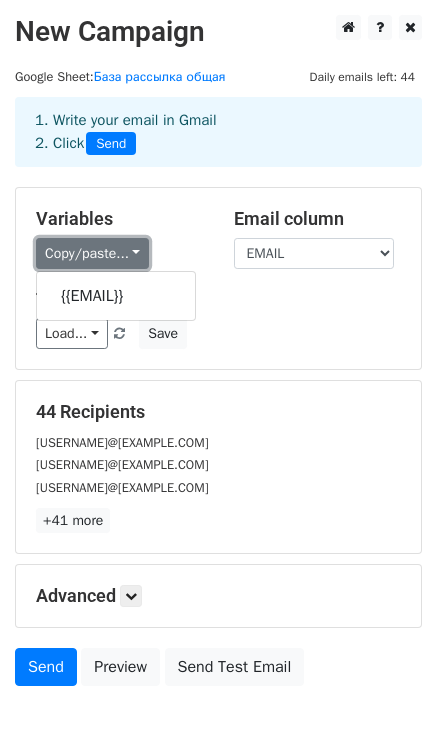 click on "Copy/paste..." at bounding box center (92, 253) 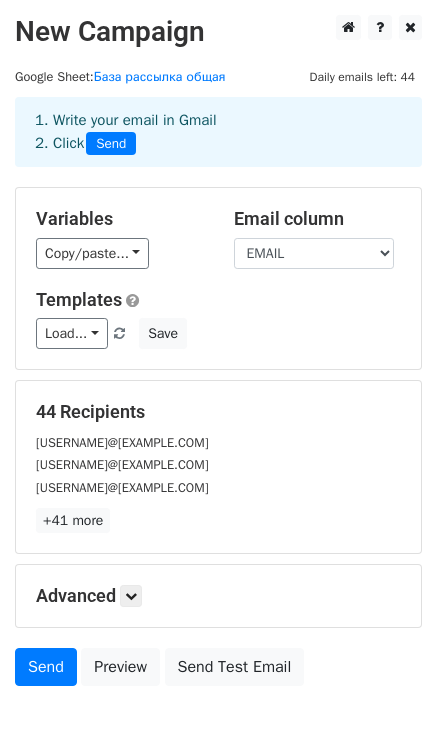 click on "Templates" at bounding box center [218, 300] 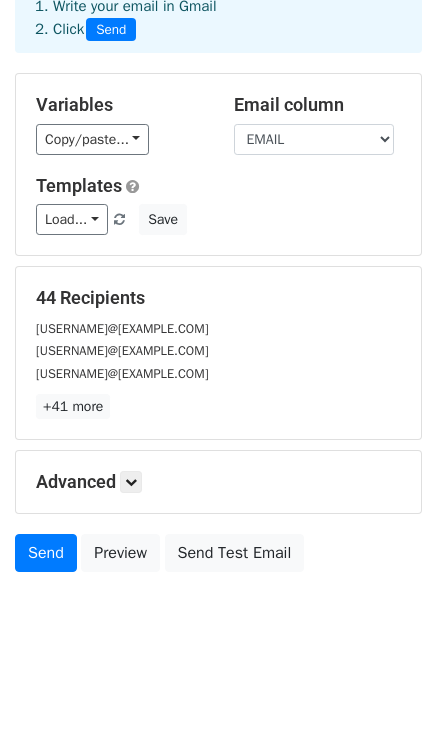 scroll, scrollTop: 117, scrollLeft: 0, axis: vertical 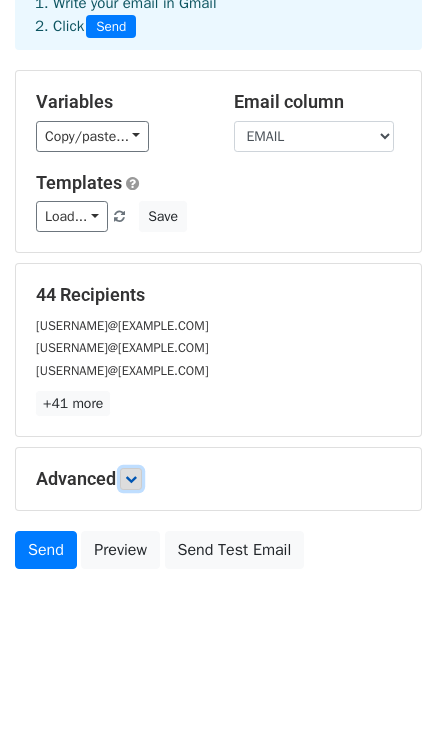 click at bounding box center [131, 479] 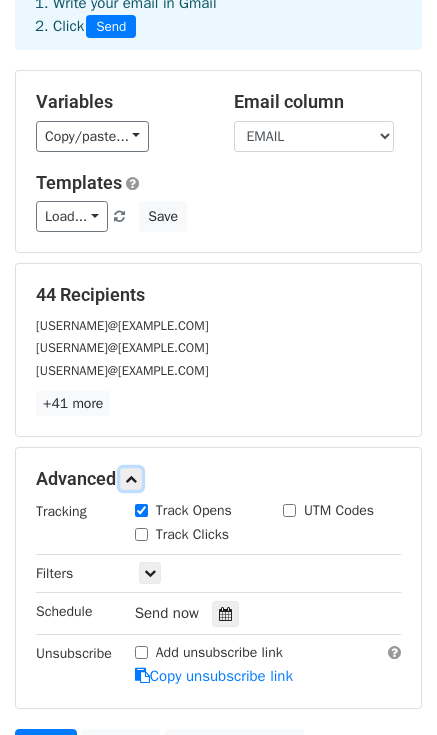 scroll, scrollTop: 312, scrollLeft: 0, axis: vertical 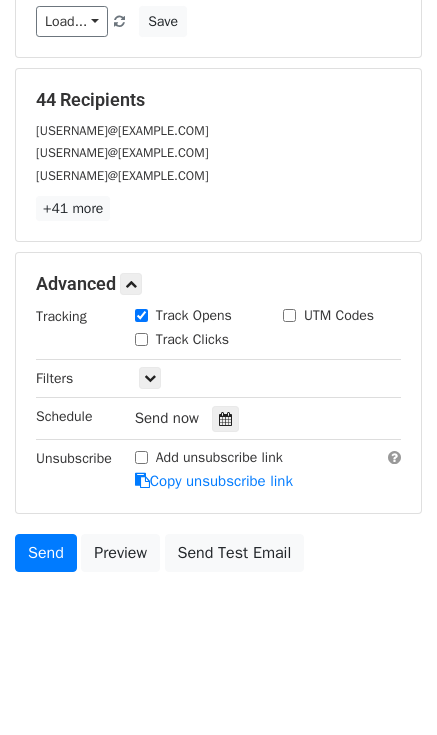 click on "Track Clicks" at bounding box center [141, 339] 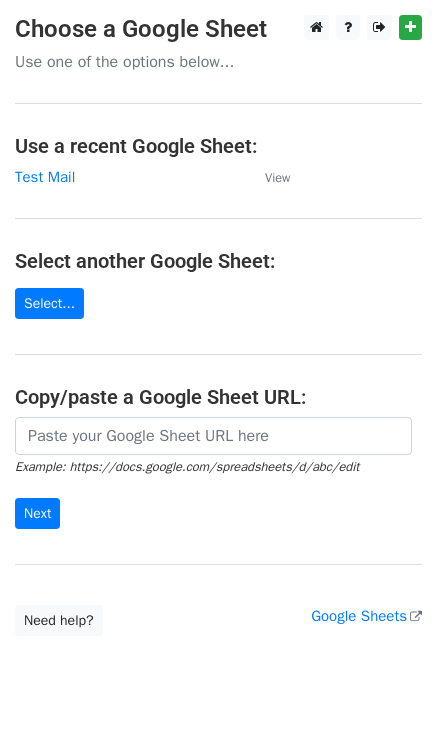 scroll, scrollTop: 0, scrollLeft: 0, axis: both 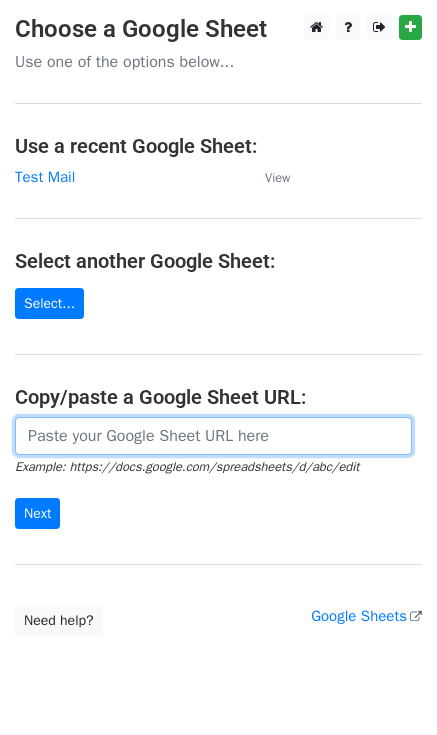 click at bounding box center [213, 436] 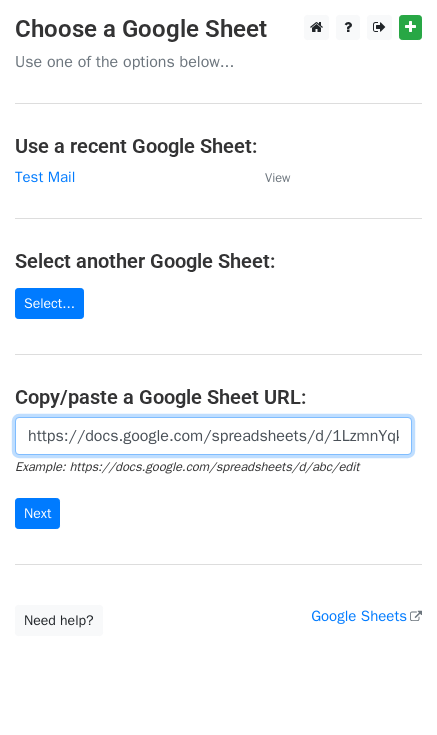 scroll, scrollTop: 0, scrollLeft: 434, axis: horizontal 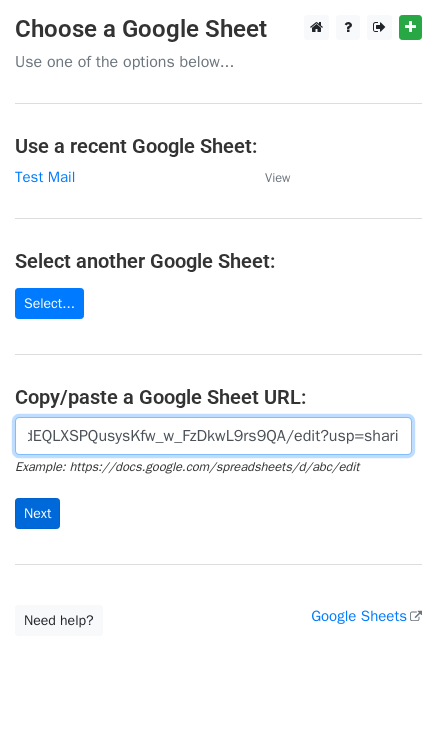 type on "https://docs.google.com/spreadsheets/d/1LzmnYqkE0wF7_dEQLXSPQusysKfw_w_FzDkwL9rs9QA/edit?usp=sharing" 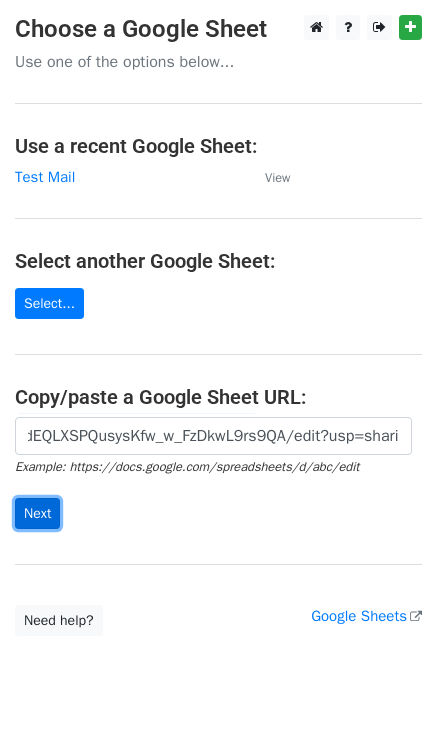 click on "Next" at bounding box center [37, 513] 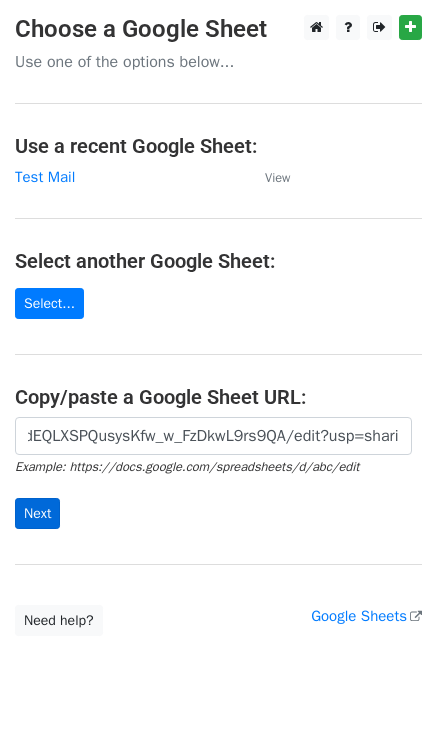 scroll, scrollTop: 0, scrollLeft: 0, axis: both 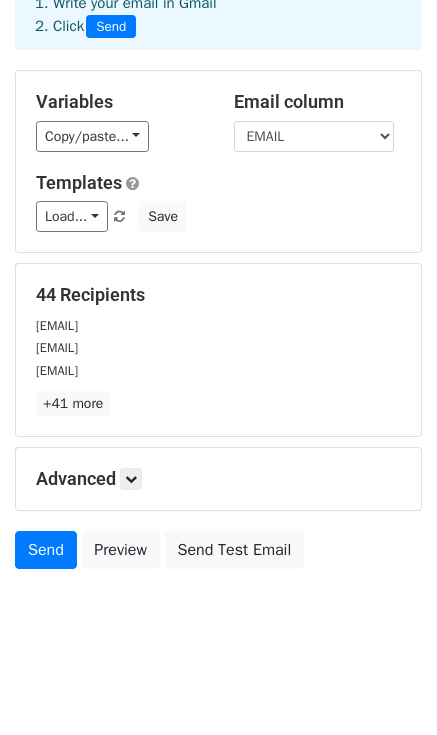 click on "Advanced
Tracking
Track Opens
UTM Codes
Track Clicks
Filters
Only include spreadsheet rows that match the following filters:
Schedule
Send now
Unsubscribe
Add unsubscribe link
Copy unsubscribe link" at bounding box center [218, 479] 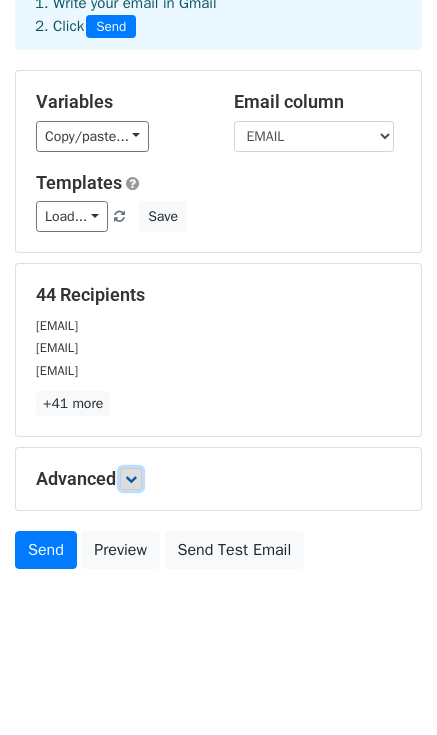 click at bounding box center [131, 479] 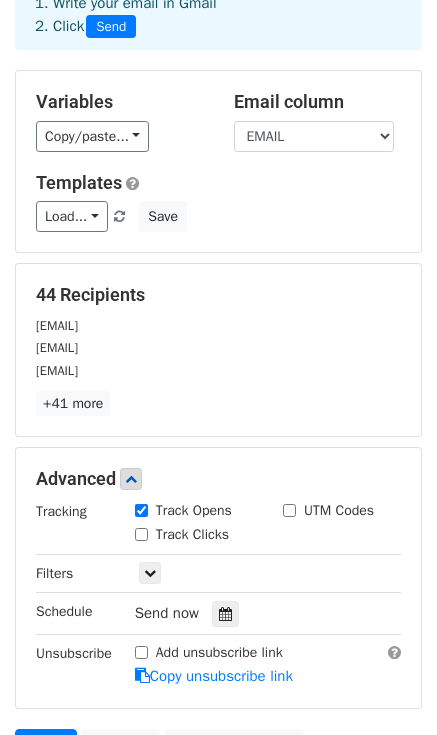 click on "Track Clicks" at bounding box center [192, 534] 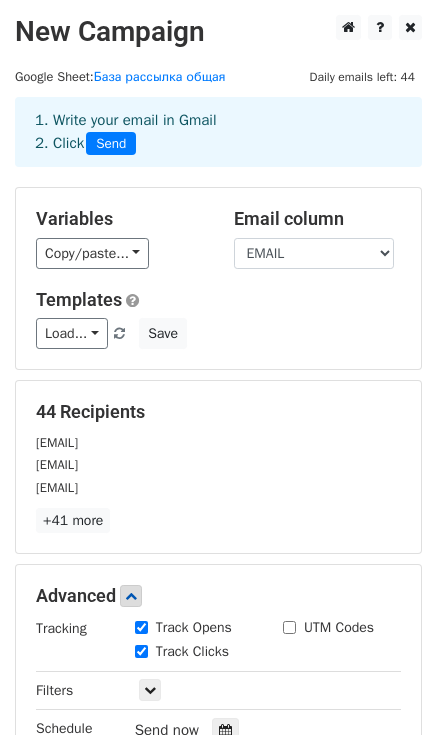 scroll, scrollTop: 312, scrollLeft: 0, axis: vertical 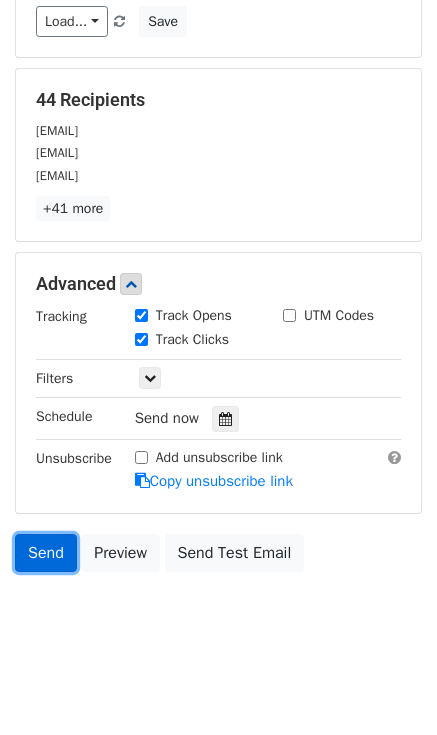 click on "Send" at bounding box center [46, 553] 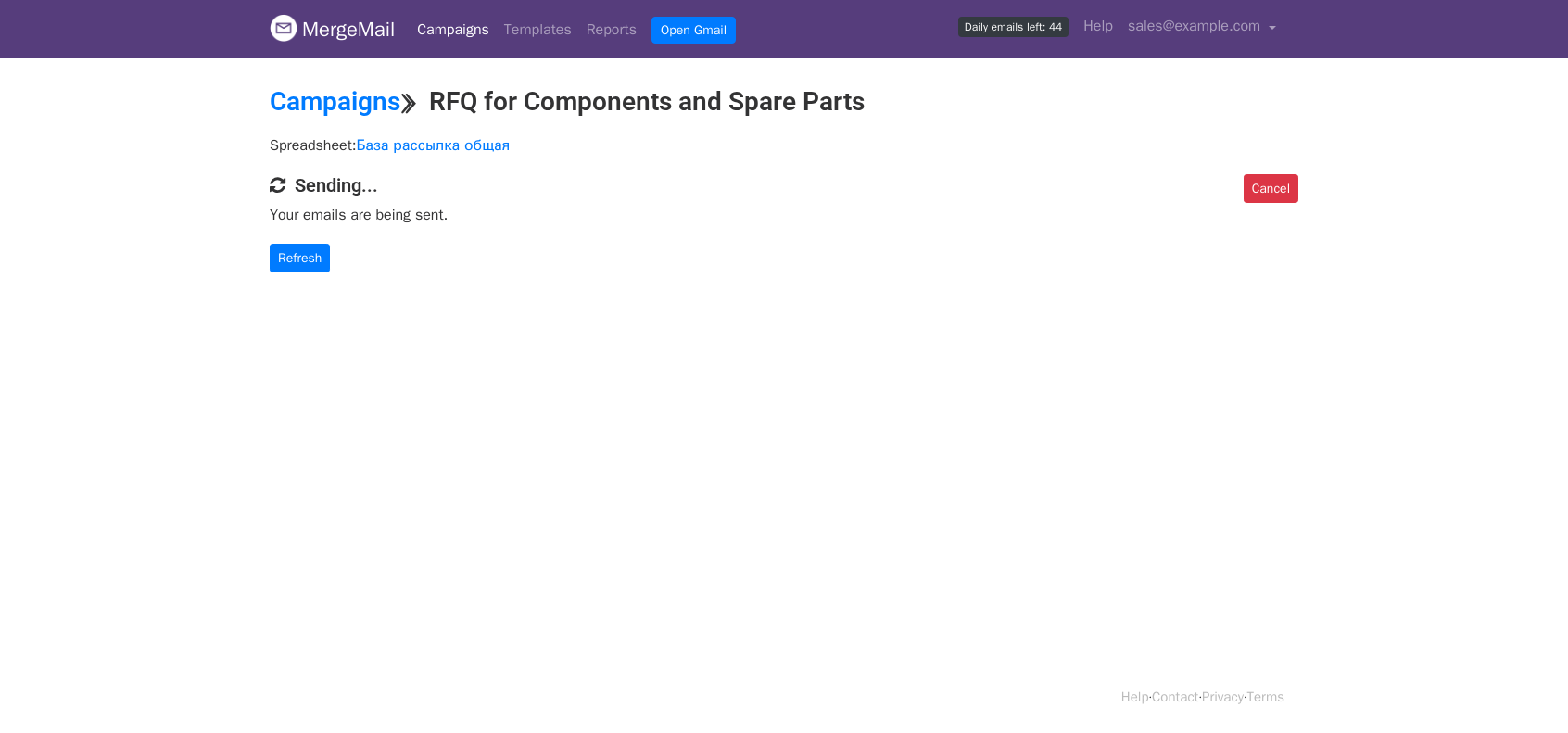 scroll, scrollTop: 0, scrollLeft: 0, axis: both 